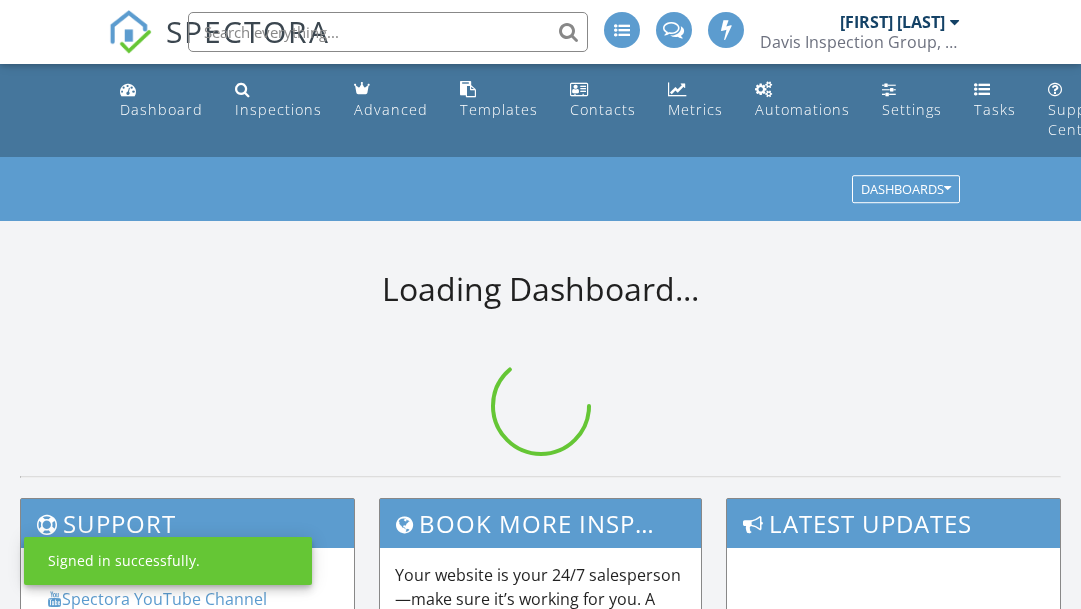 scroll, scrollTop: 0, scrollLeft: 0, axis: both 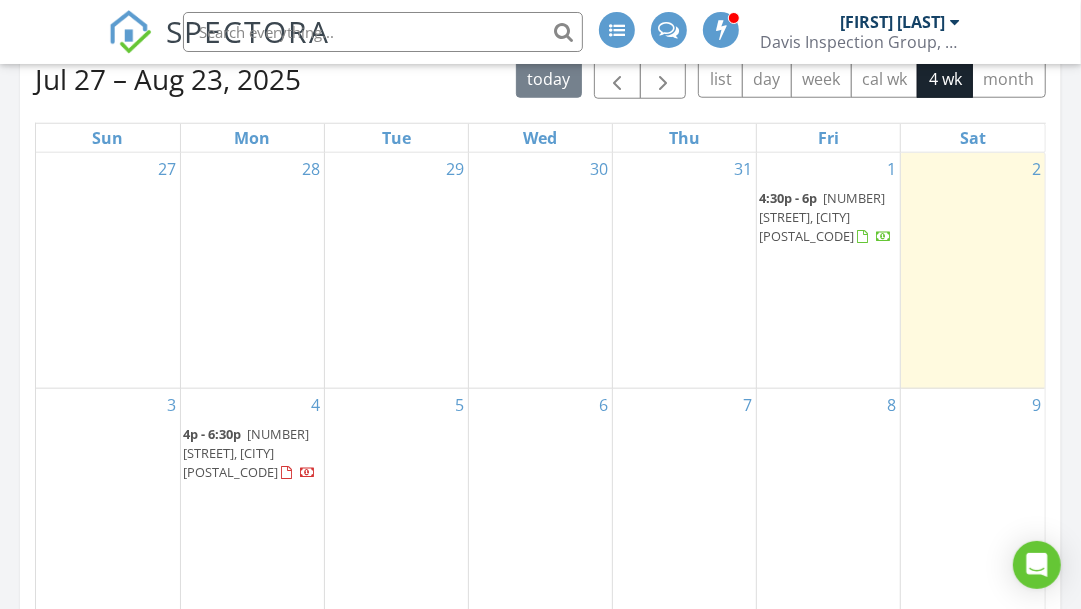 click on "218 E Pine Pl, Skiatook 74070" at bounding box center (246, 453) 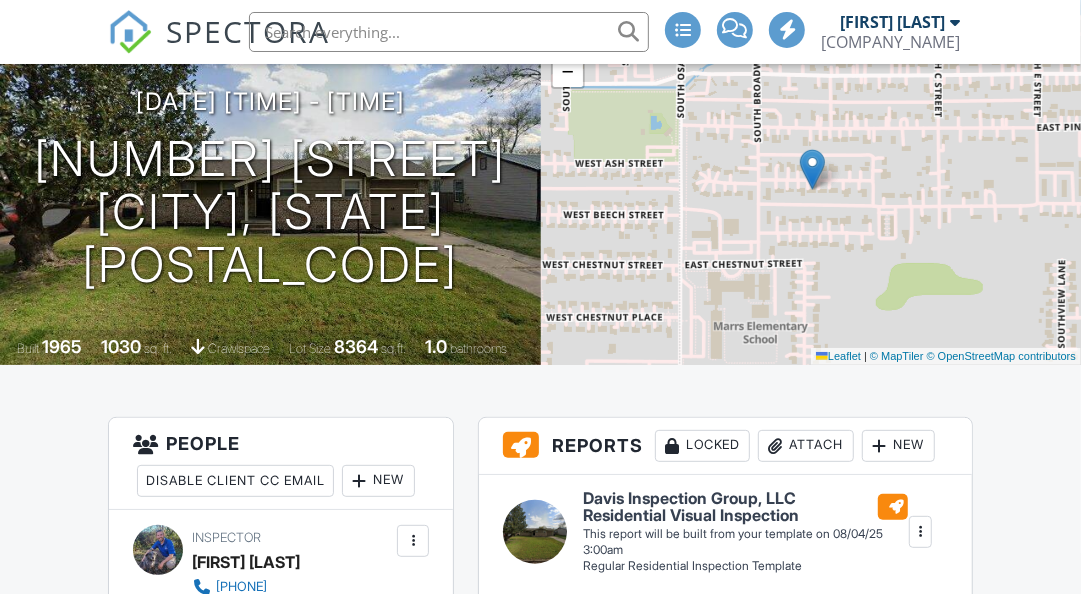 scroll, scrollTop: 10, scrollLeft: 0, axis: vertical 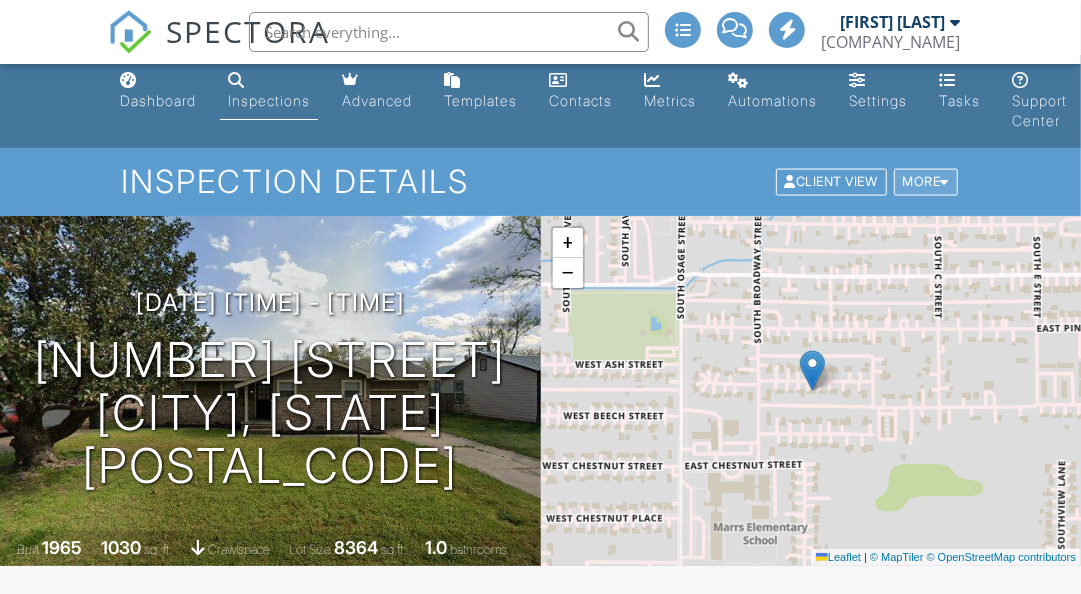 click at bounding box center [945, 182] 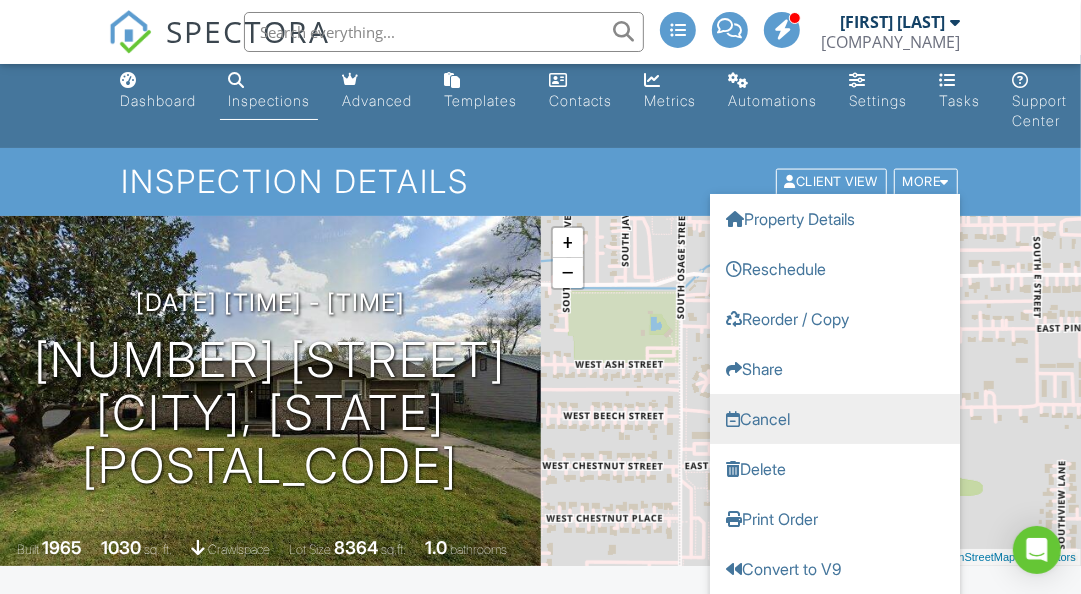 click on "Cancel" at bounding box center [835, 419] 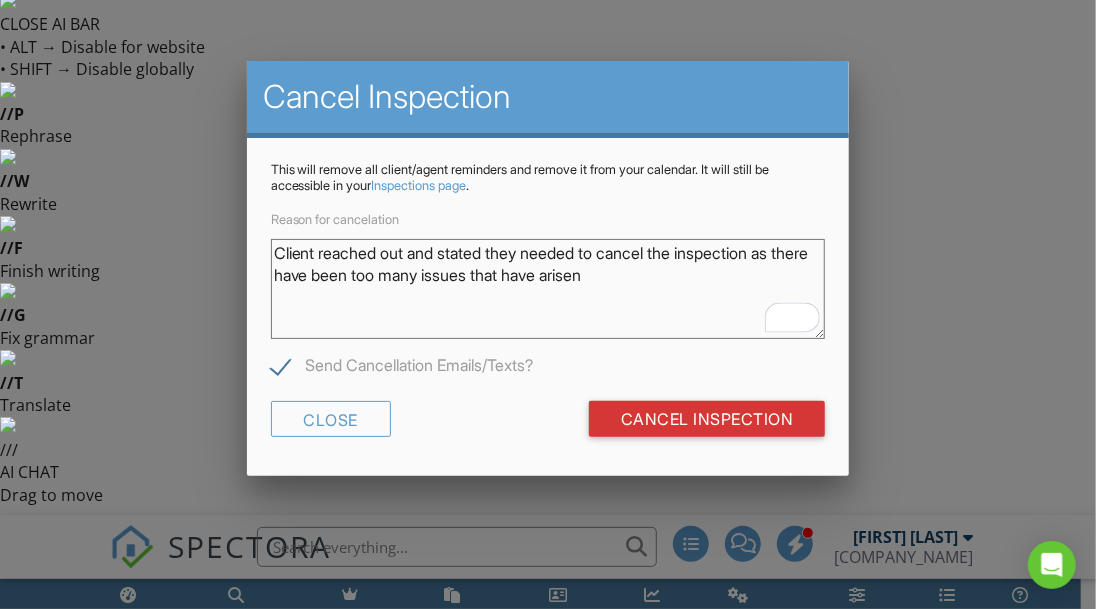 click on "Client reached out and stated they needed to cancel the inspection as there have been too many issues that have arisen" at bounding box center [548, 289] 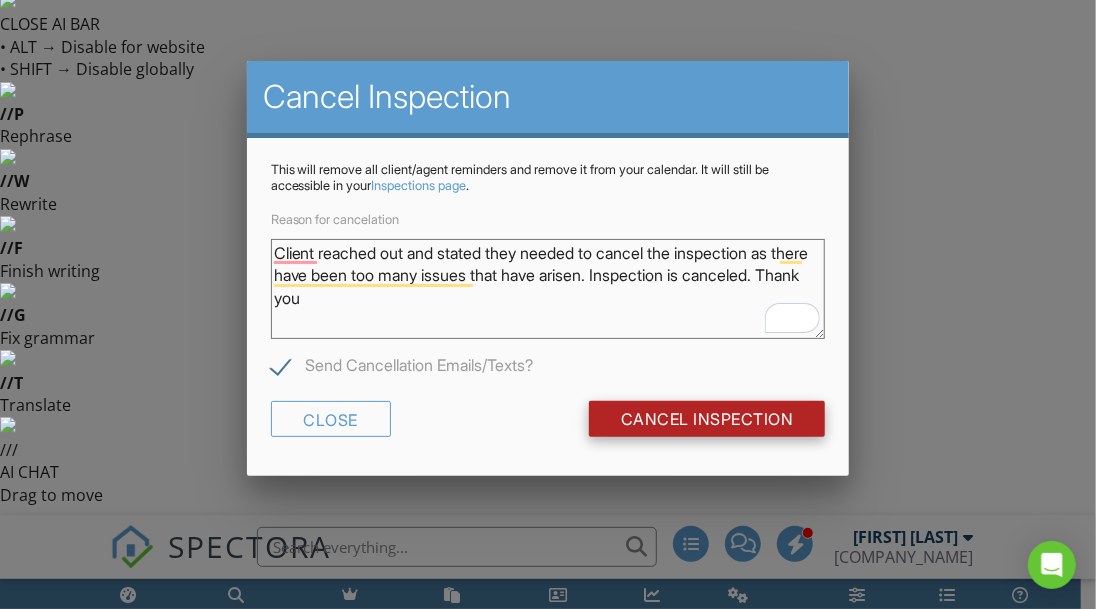 type on "Client reached out and stated they needed to cancel the inspection as there have been too many issues that have arisen. Inspection is canceled. Thank you" 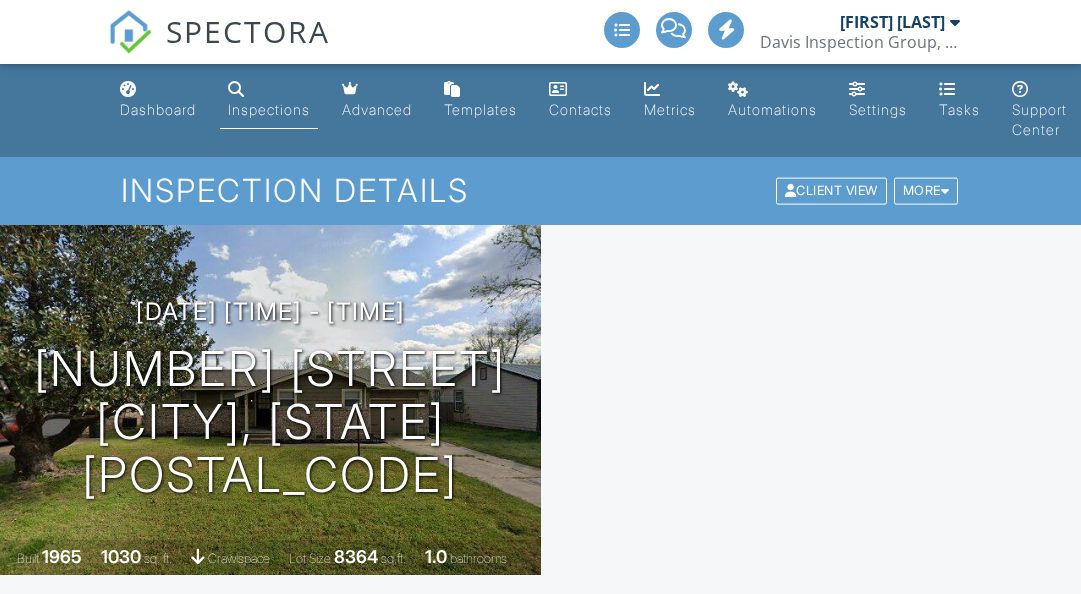 scroll, scrollTop: 0, scrollLeft: 0, axis: both 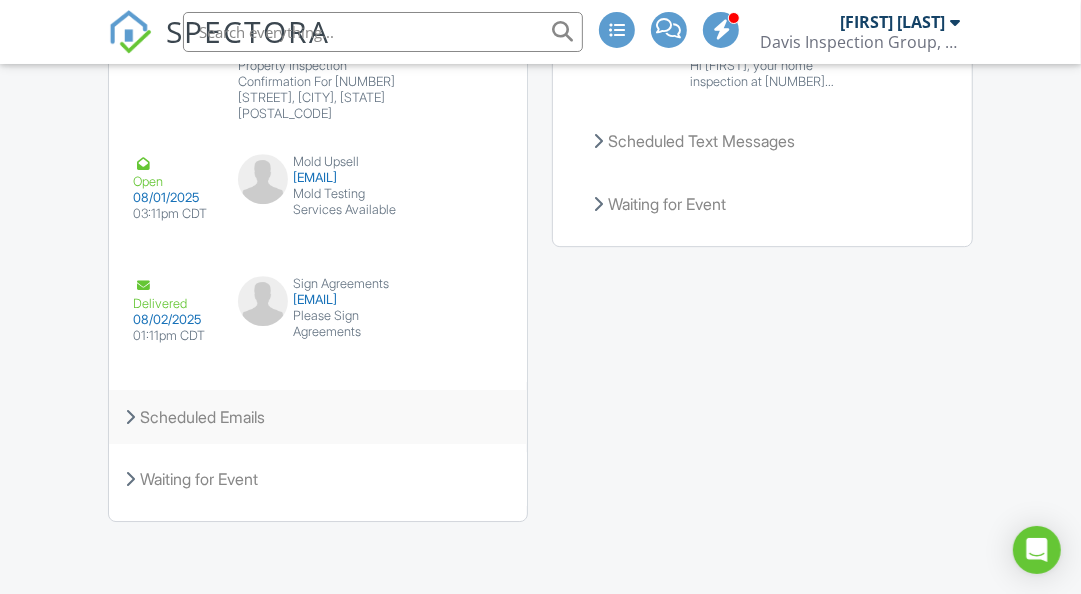 click on "Scheduled Emails" at bounding box center (318, 417) 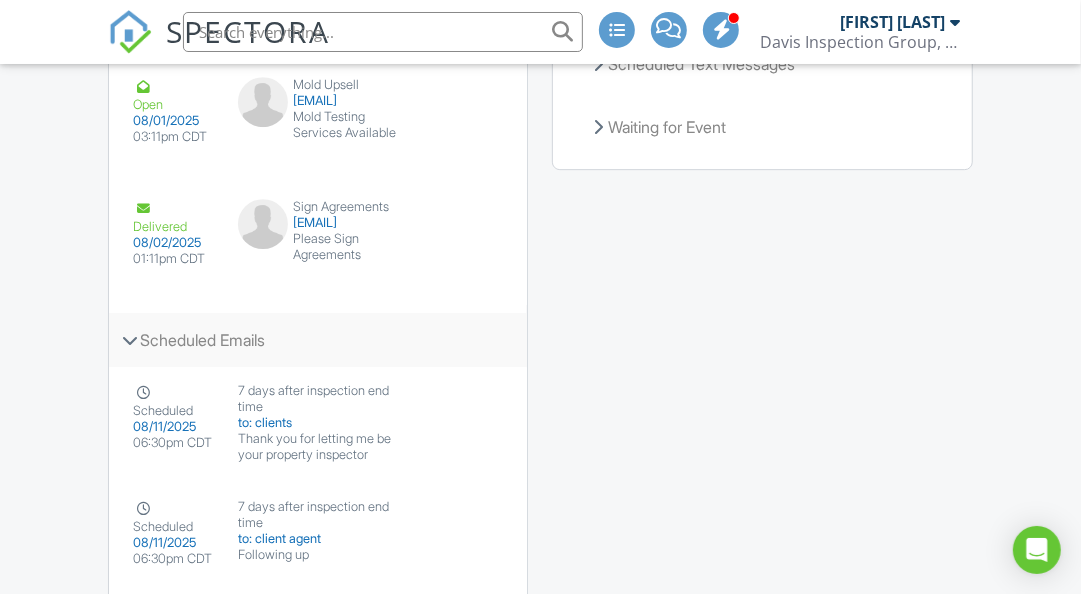 click at bounding box center (130, 340) 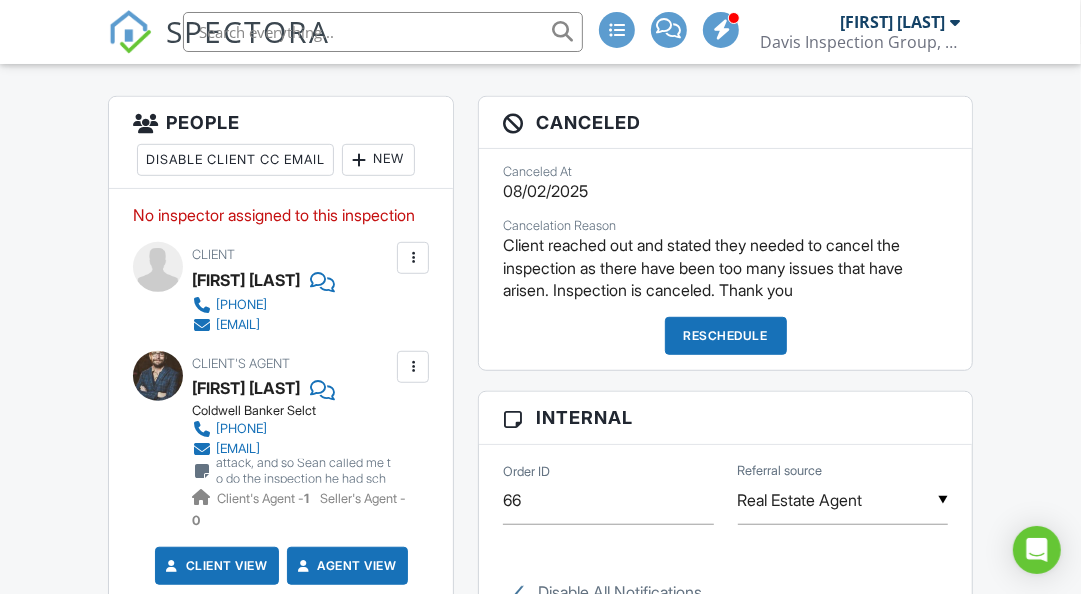 scroll, scrollTop: 540, scrollLeft: 0, axis: vertical 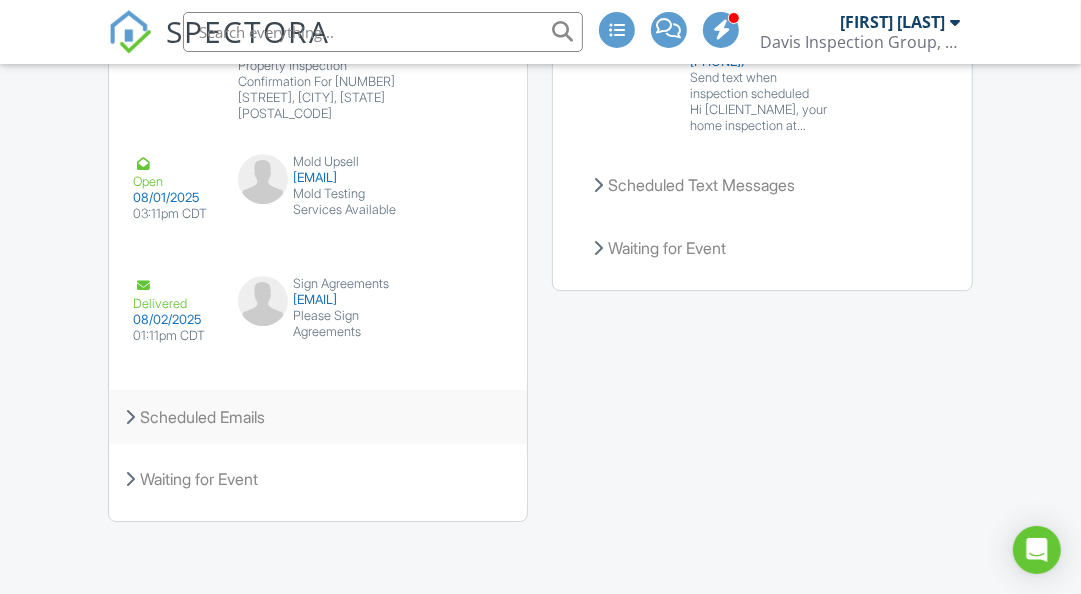 click at bounding box center (130, 417) 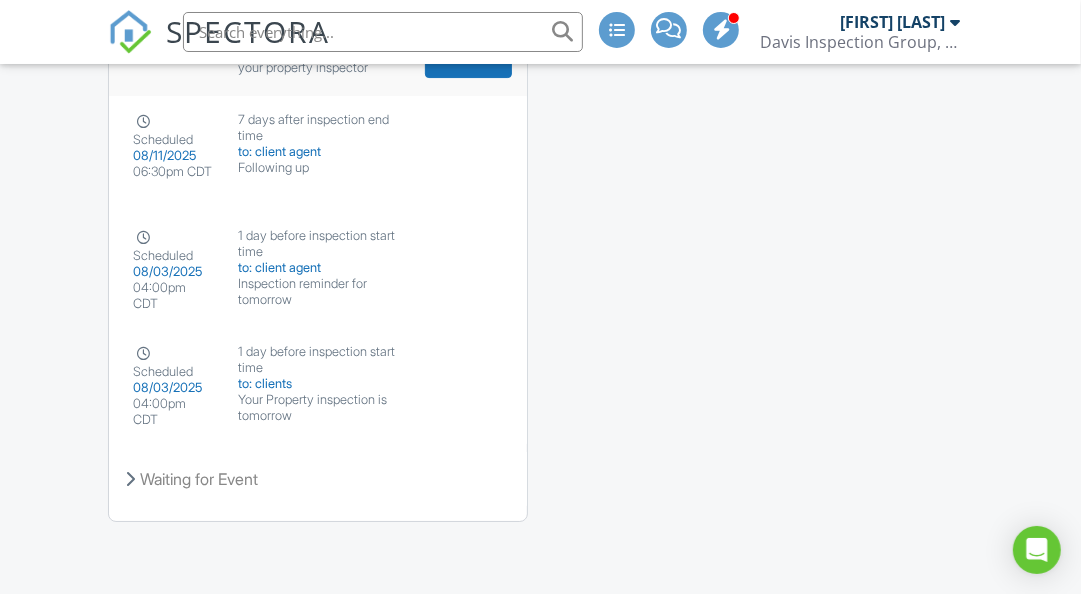 scroll, scrollTop: 3622, scrollLeft: 0, axis: vertical 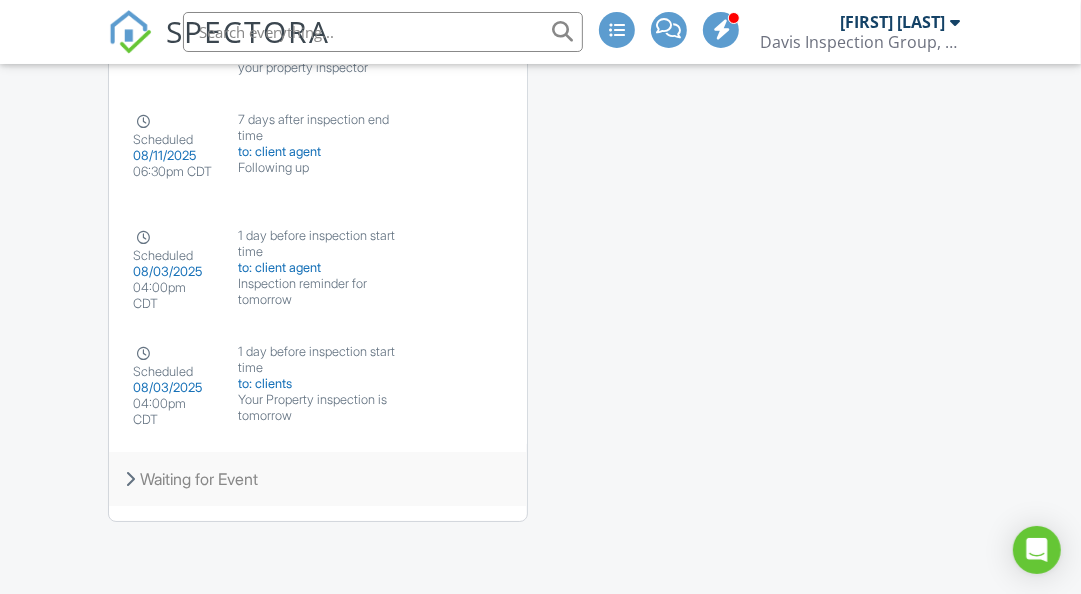 click on "Waiting for Event" at bounding box center (318, 479) 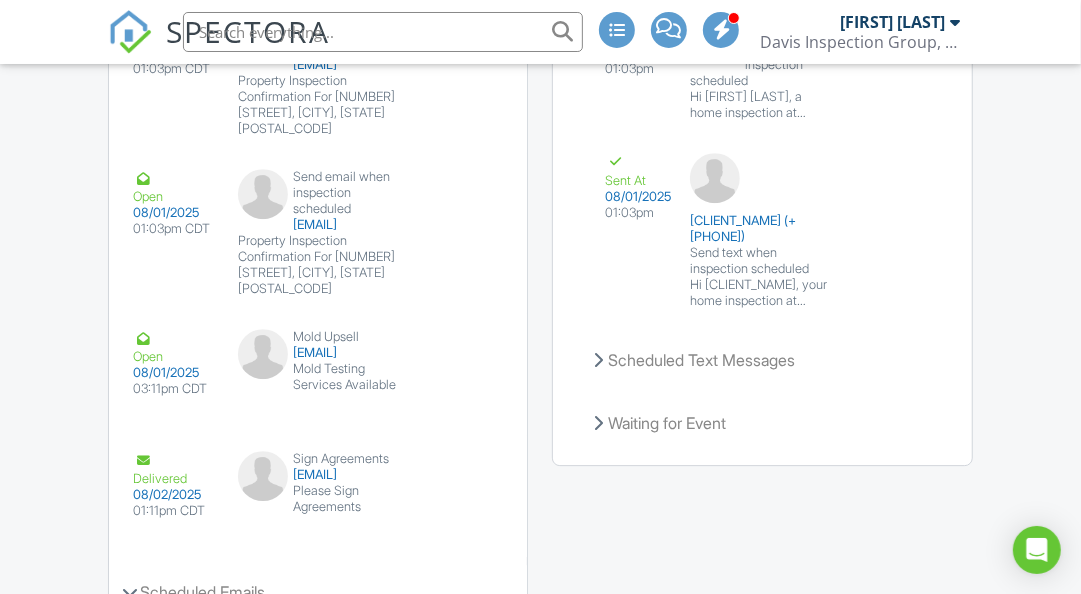 scroll, scrollTop: 2885, scrollLeft: 0, axis: vertical 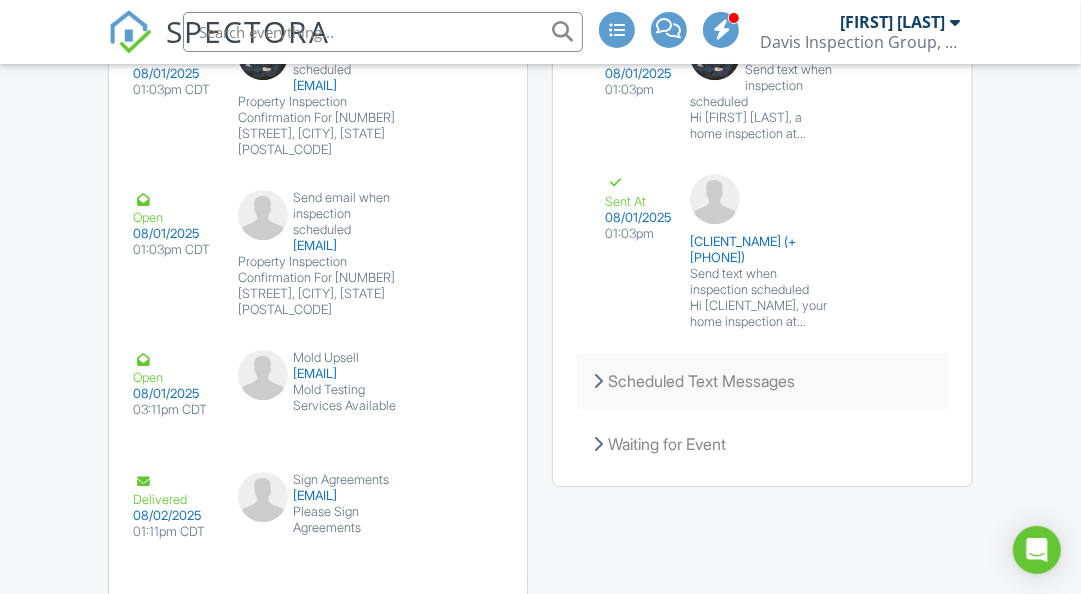 click on "Scheduled Text Messages" at bounding box center [762, 381] 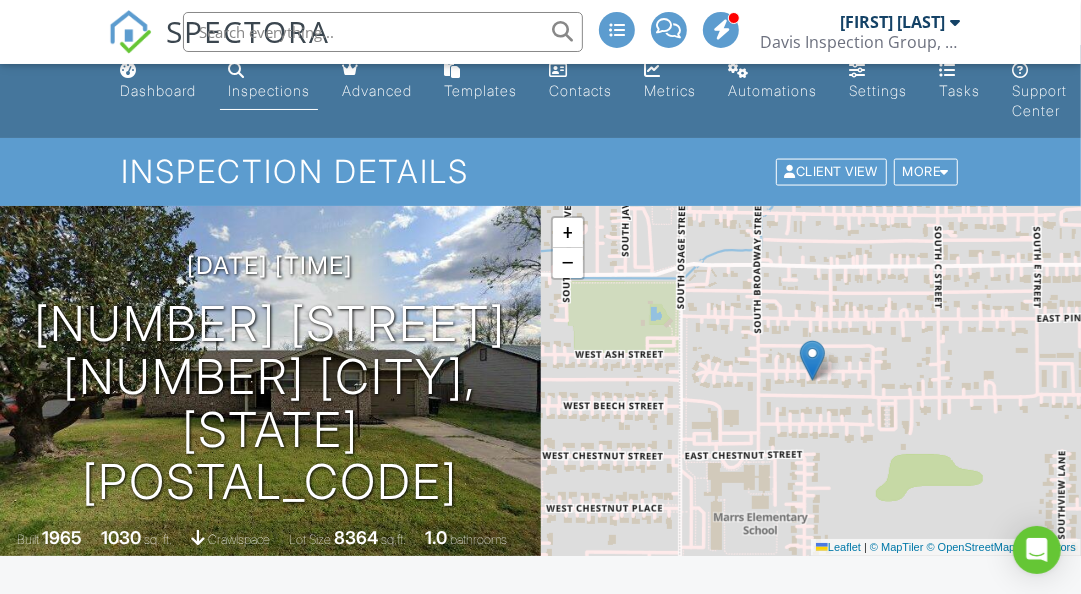 scroll, scrollTop: 0, scrollLeft: 0, axis: both 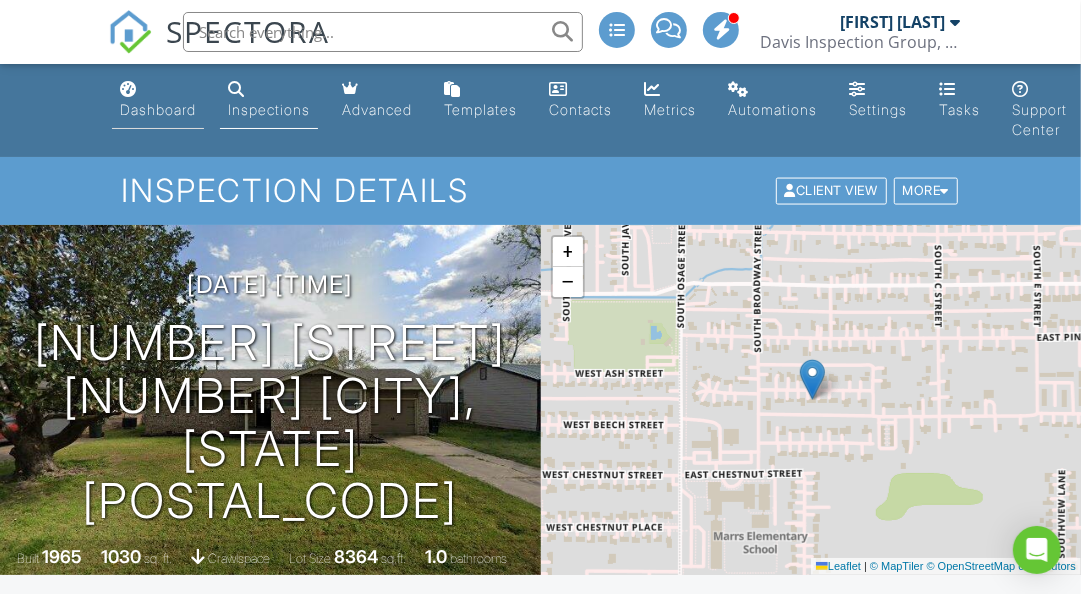 click on "Dashboard" at bounding box center (158, 100) 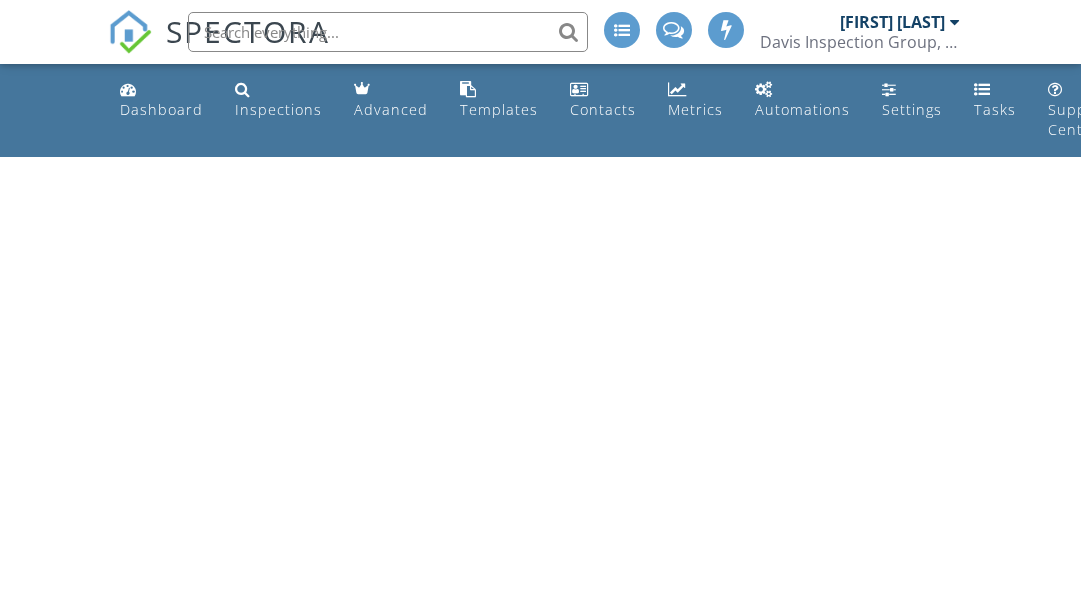 scroll, scrollTop: 0, scrollLeft: 0, axis: both 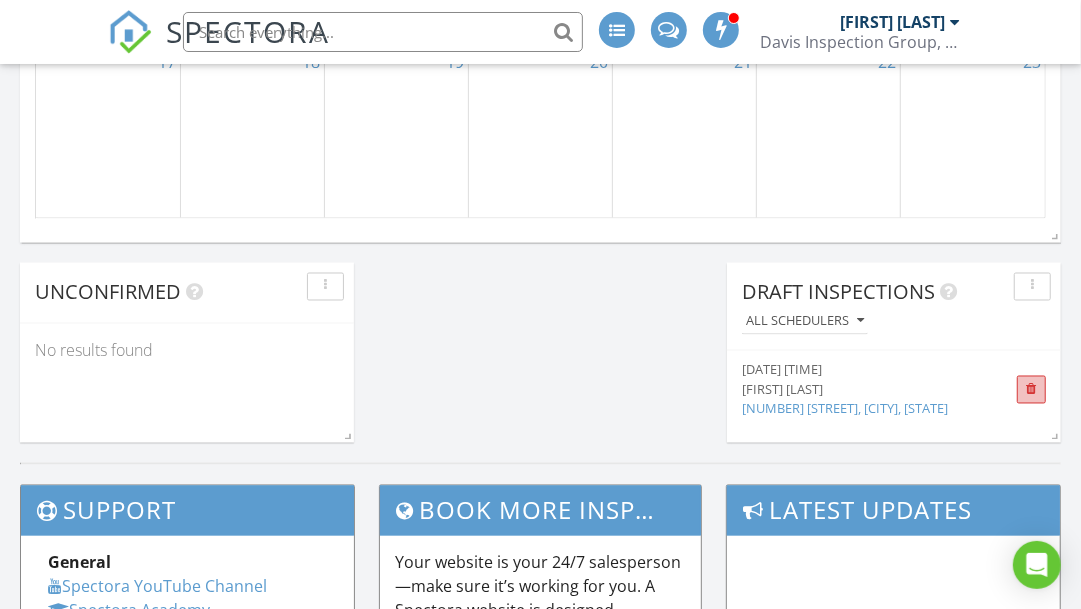 click at bounding box center [1031, 390] 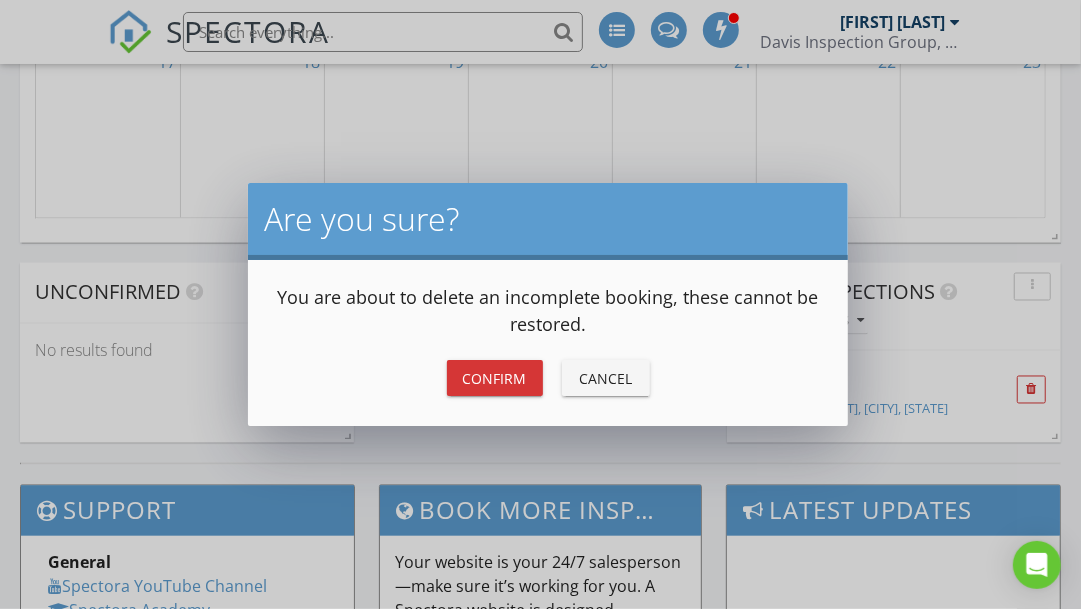 click on "Confirm" at bounding box center (495, 378) 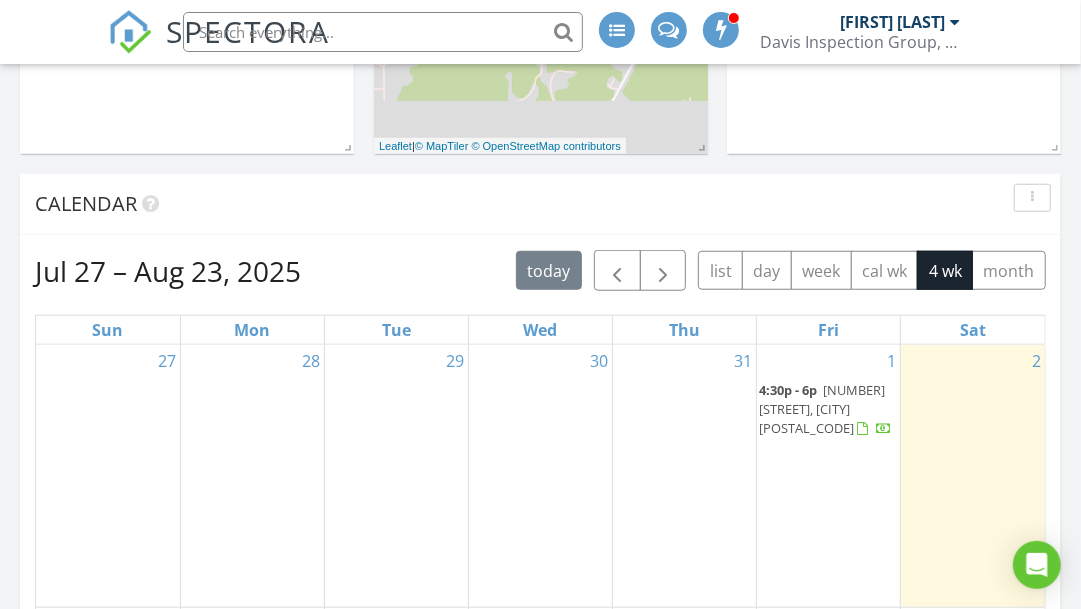 scroll, scrollTop: 741, scrollLeft: 0, axis: vertical 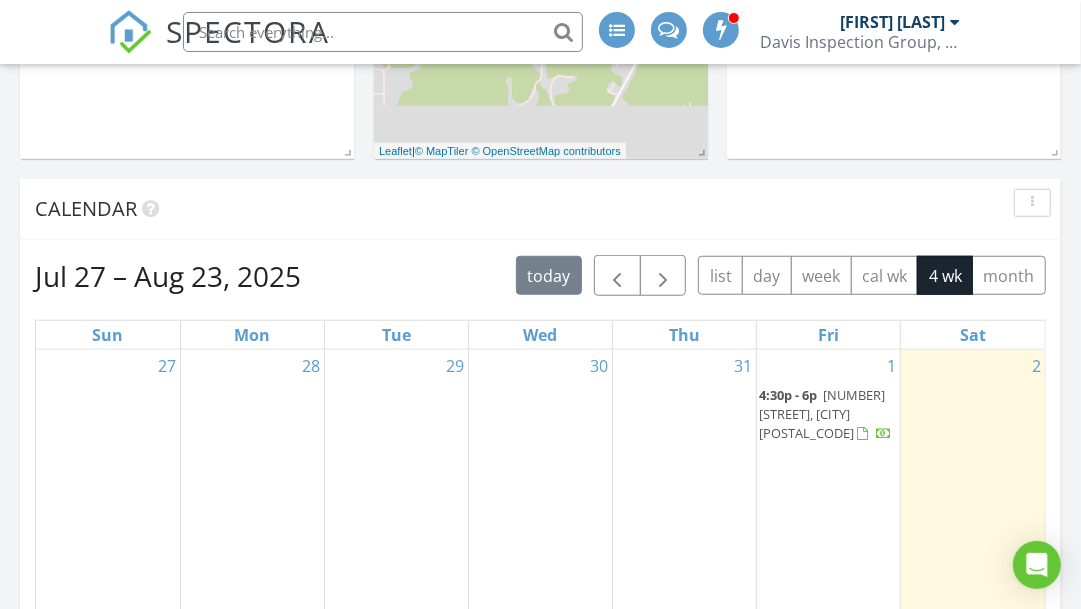 click on "10709 E 122nd St N, Collinsville 74021" at bounding box center (822, 414) 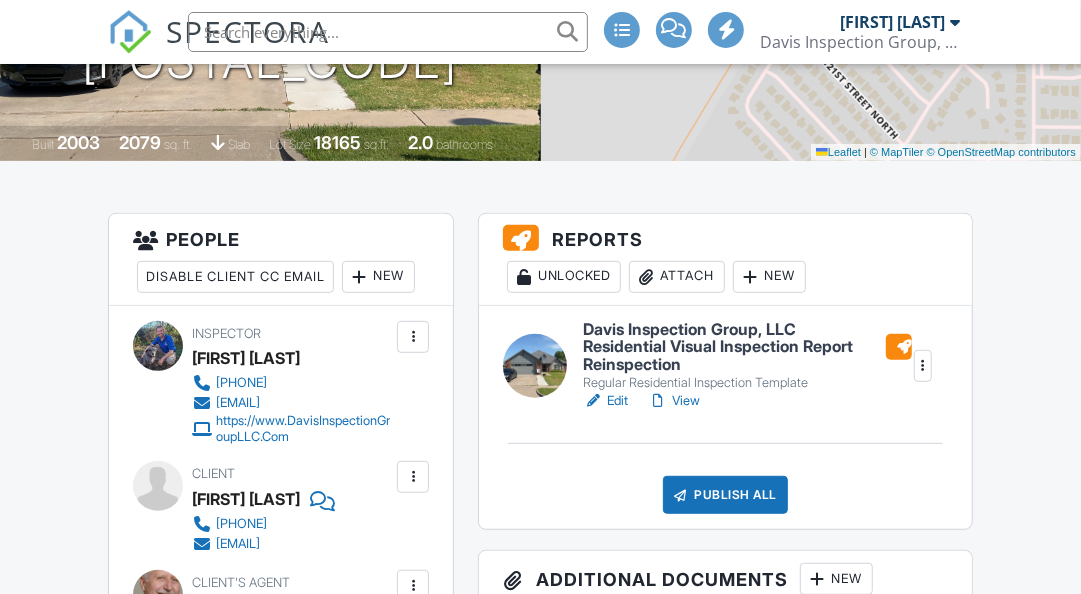 scroll, scrollTop: 414, scrollLeft: 0, axis: vertical 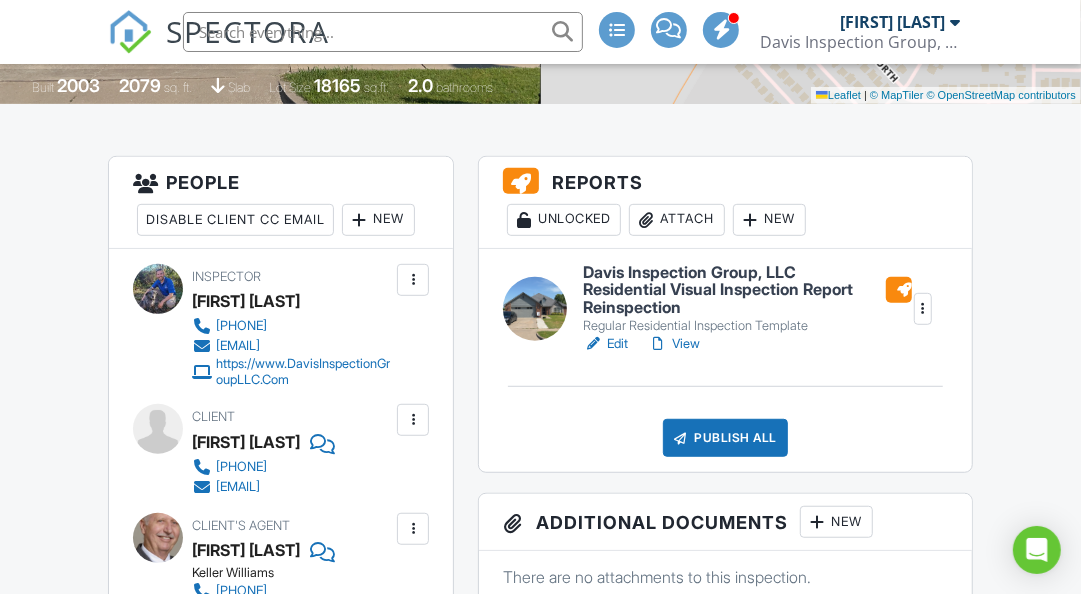 click at bounding box center (923, 309) 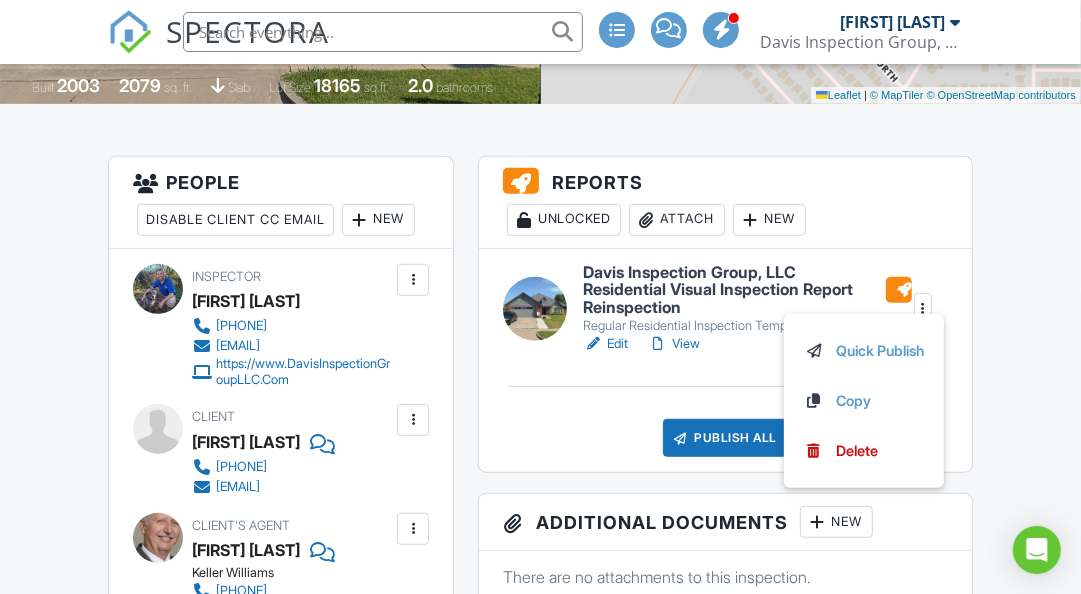 click on "Dashboard
Inspections
Advanced
Templates
Contacts
Metrics
Automations
Settings
Tasks
Support Center
Inspection Details
Client View
More
Property Details
Reschedule
Reorder / Copy
Share
Cancel
Delete
Print Order
Convert to V9
View Change Log
[DATE]  [TIME]
- [TIME]
[NUMBER] [STREET] [STREET]
[CITY], [STATE] [POSTAL_CODE]
Built
[YEAR]
[NUMBER]
sq. ft.
slab
Lot Size
[NUMBER]
sq.ft.
[NUMBER]
bathrooms
+ −  Leaflet   |   © MapTiler   © OpenStreetMap contributors
All emails and texts are disabled for this inspection!
Turn on emails and texts
Reports
Unlocked
Attach
New
Regular Residential Inspection Template
Edit" at bounding box center (540, 1682) 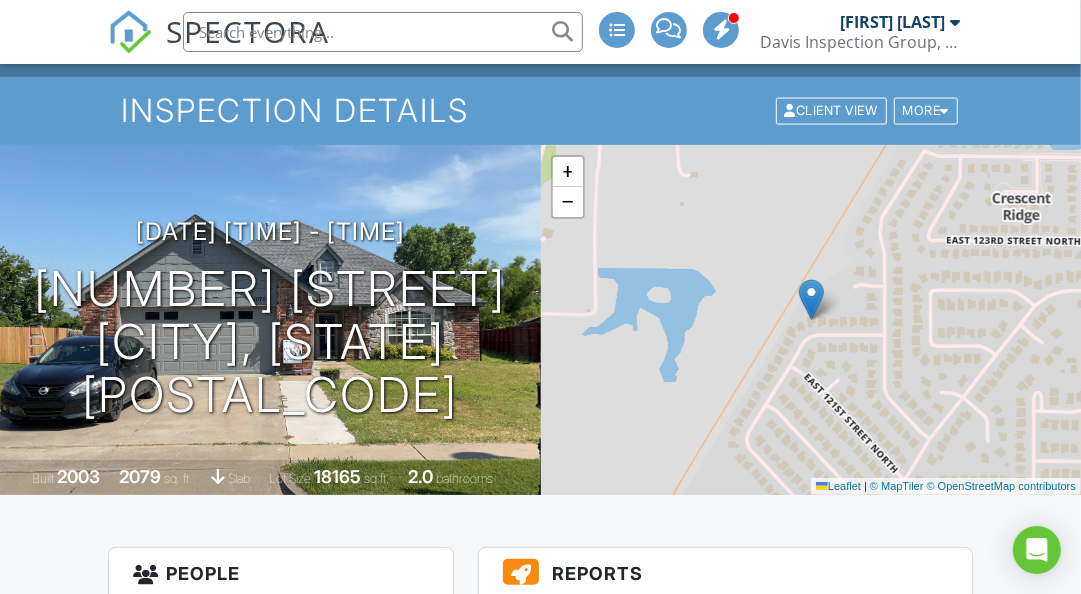 scroll, scrollTop: 79, scrollLeft: 0, axis: vertical 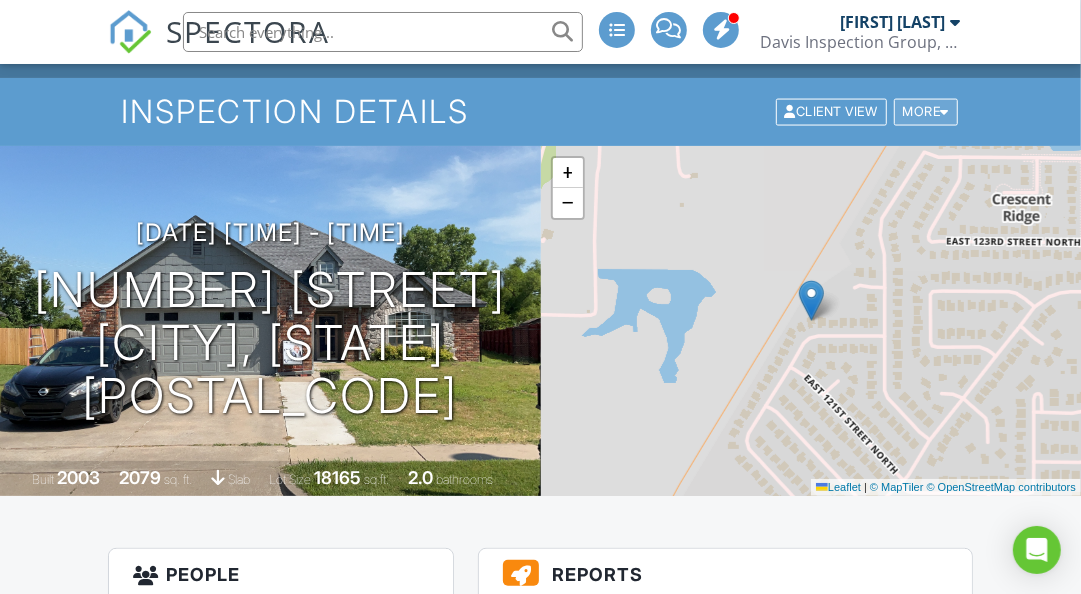 click on "More" at bounding box center (926, 112) 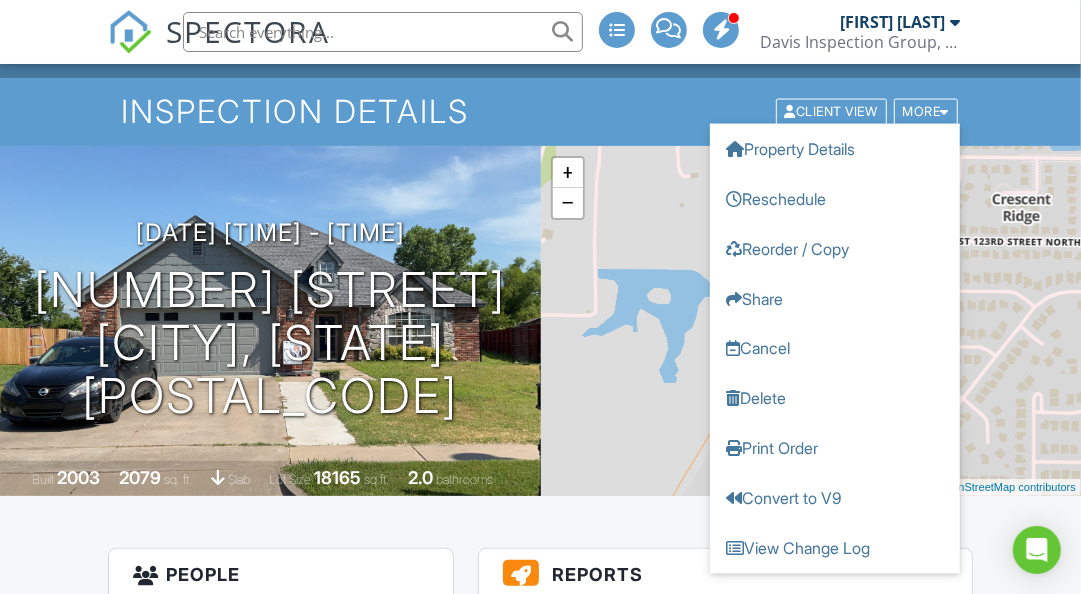 click on "Inspection Details
Client View
More
Property Details
Reschedule
Reorder / Copy
Share
Cancel
Delete
Print Order
Convert to V9
View Change Log" at bounding box center [540, 111] 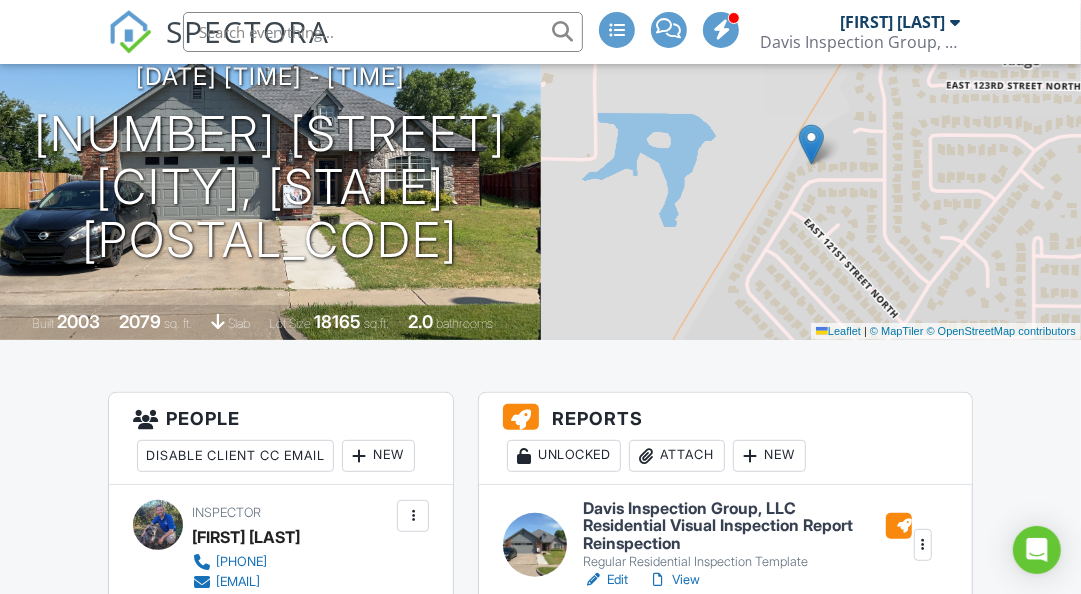 scroll, scrollTop: 0, scrollLeft: 0, axis: both 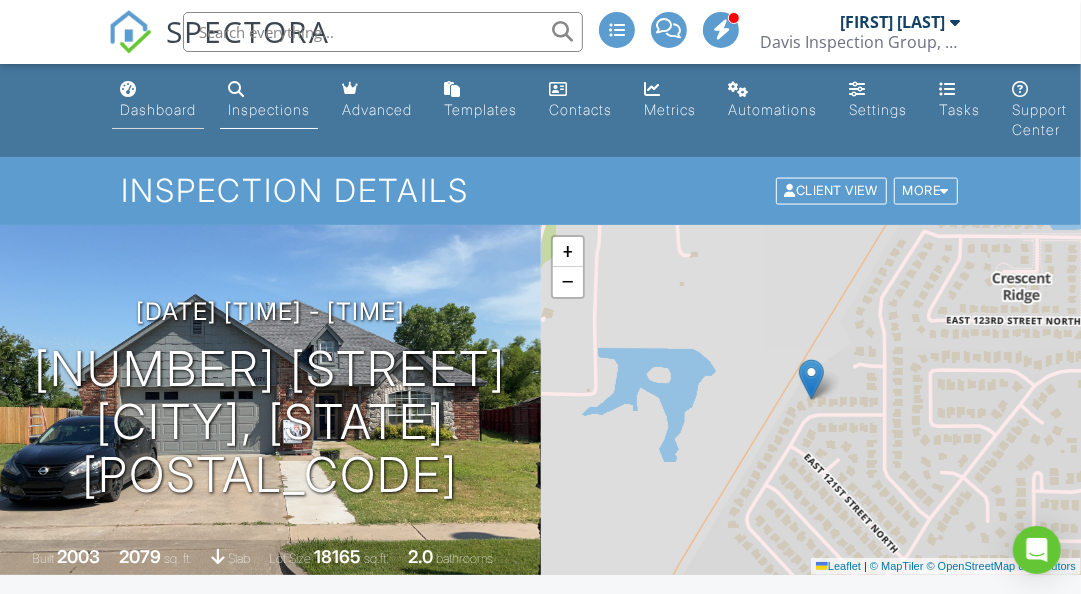 click on "Dashboard" at bounding box center [158, 100] 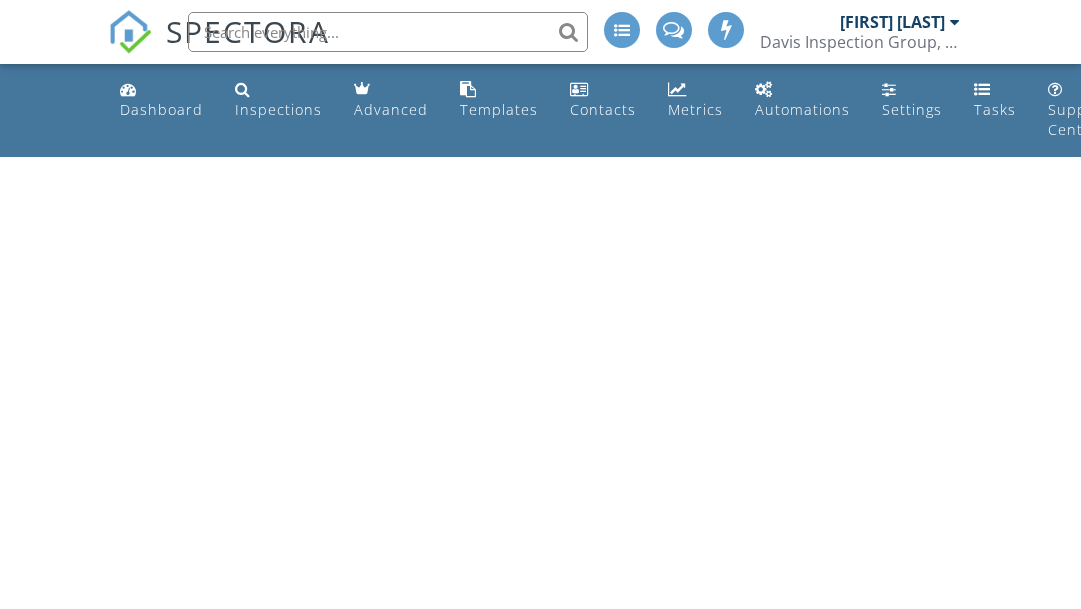 scroll, scrollTop: 0, scrollLeft: 0, axis: both 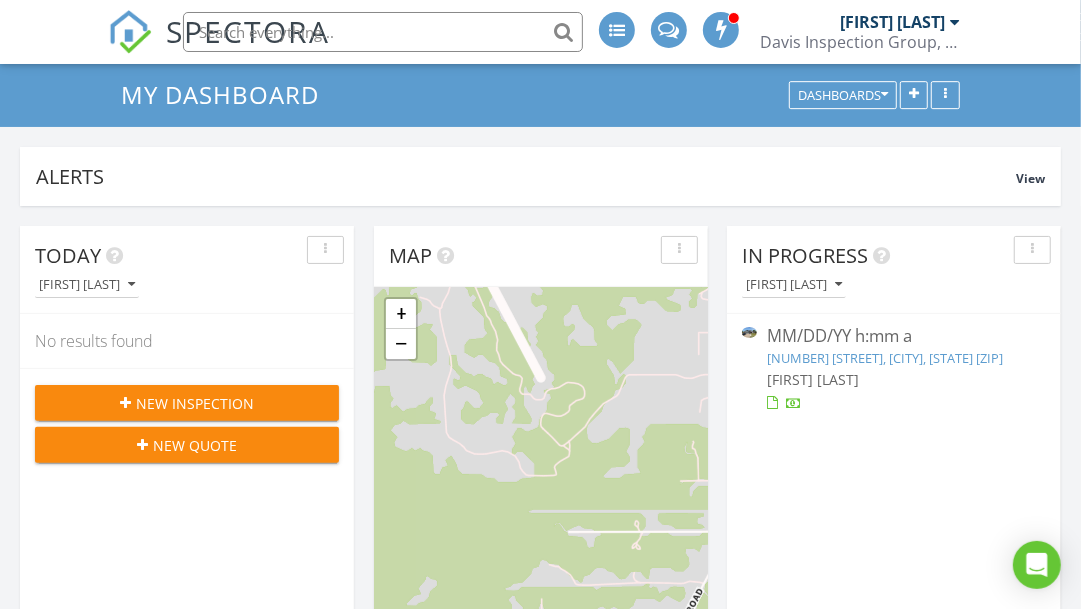 click at bounding box center [1032, 250] 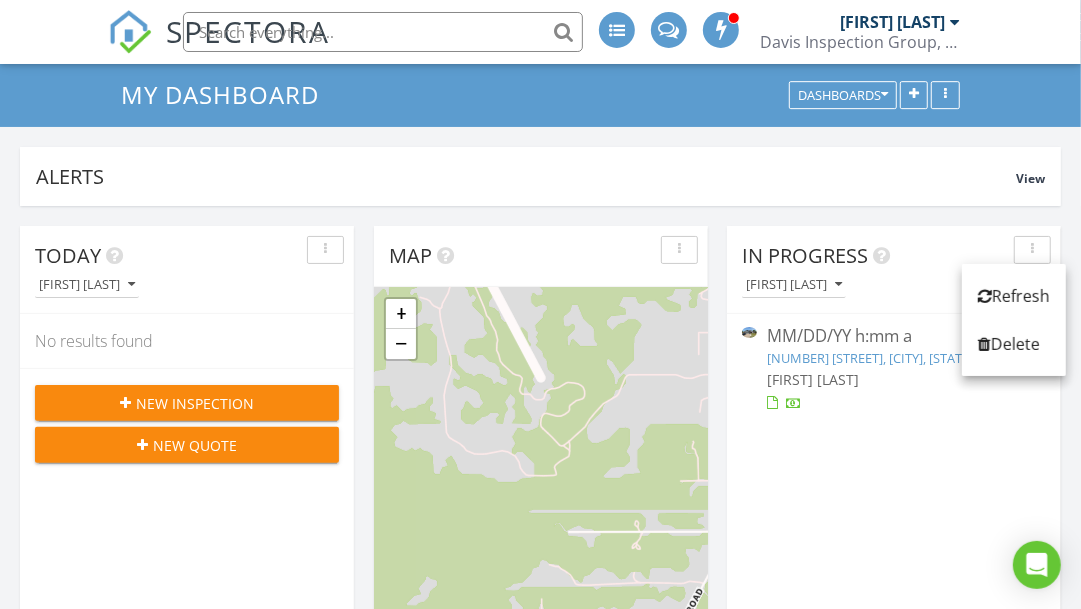 click on "Today
[FIRST] [LAST]
No results found       New Inspection     New Quote         Map               + − Leaflet  |  © MapTiler   © OpenStreetMap contributors     In Progress
[FIRST] [LAST]
MM/DD/YY h:mm a   [NUMBER] [STREET], [CITY], [STATE] [ZIP]
[FIRST] [LAST]
Calendar                 Jul DD – Aug DD, YYYY today list day week cal wk 4 wk month Sun Mon Tue Wed Thu Fri Sat DD DD DD DD DD DD DD
h:mm a - h:mm a
[NUMBER] [STREET], [CITY] [ZIP]
DD DD DD DD DD DD DD DD DD DD DD DD DD DD DD DD DD DD DD DD DD DD DD         Unconfirmed             No results found       Draft Inspections
All schedulers
No results found" at bounding box center [540, 1116] 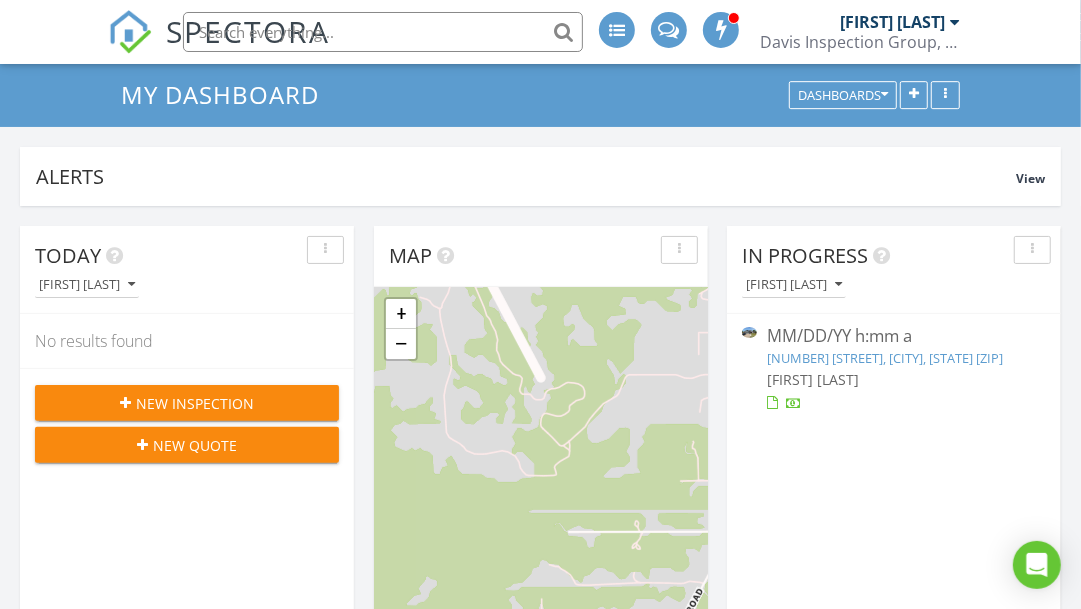 click at bounding box center (722, 29) 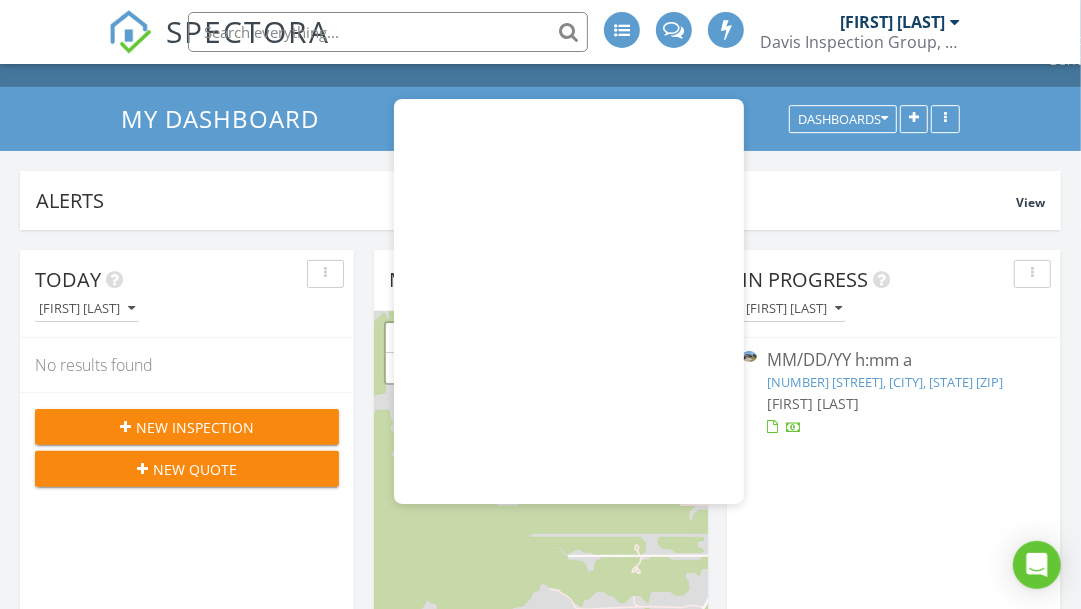 scroll, scrollTop: 48, scrollLeft: 0, axis: vertical 